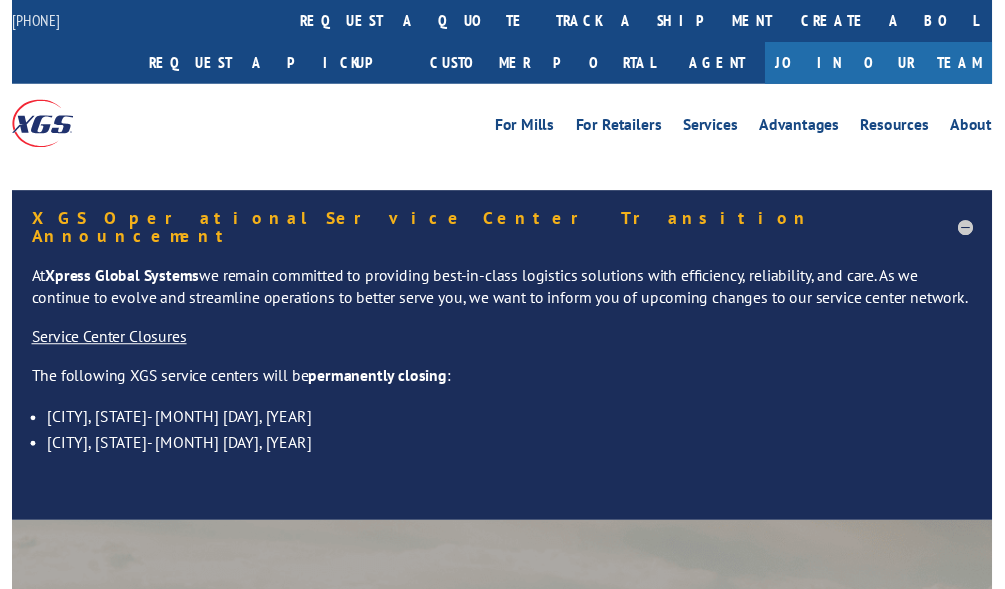 scroll, scrollTop: 0, scrollLeft: 0, axis: both 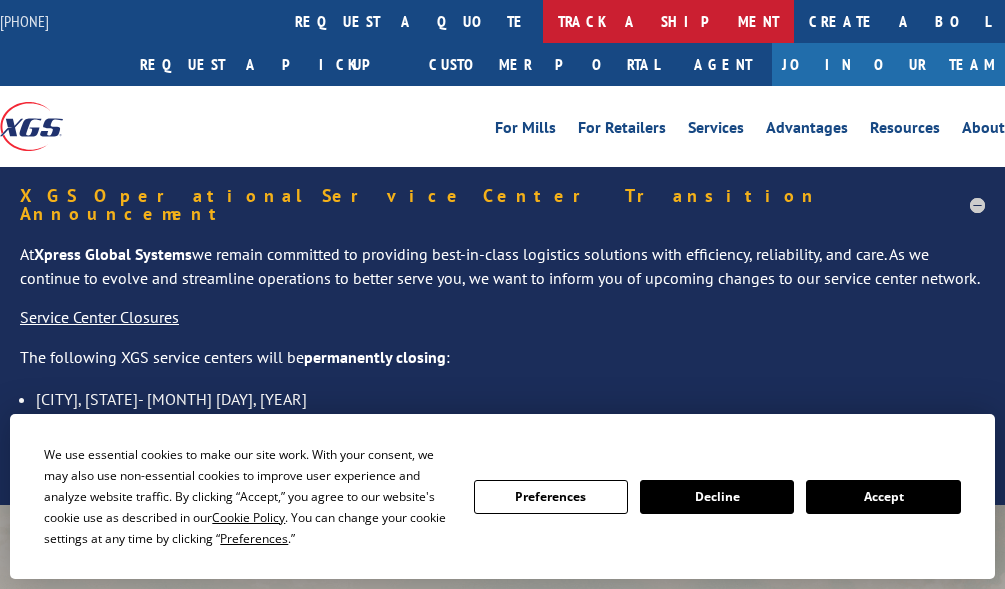 click on "track a shipment" at bounding box center (668, 21) 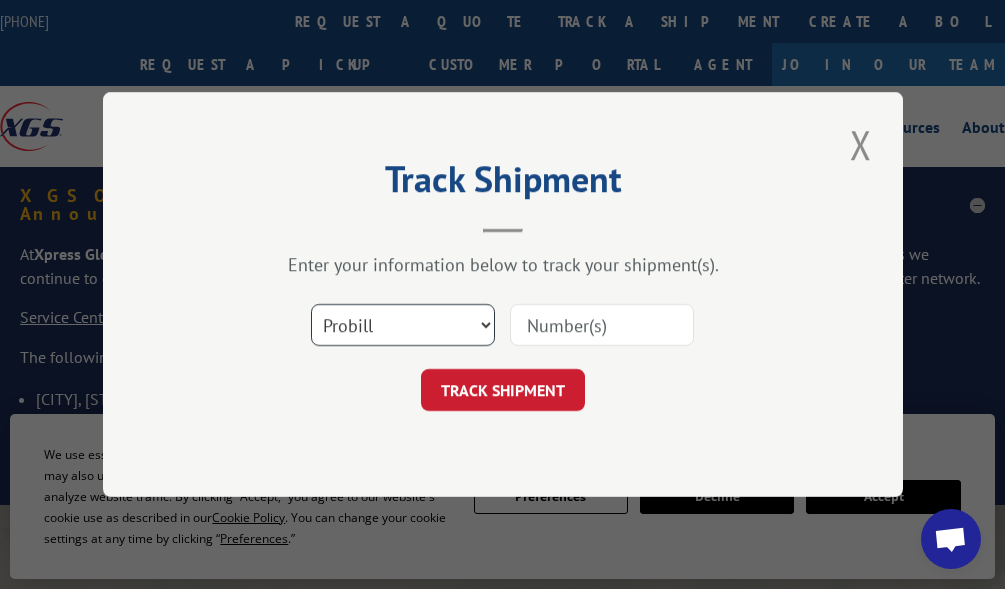 click on "Select category... Probill BOL PO" at bounding box center [403, 325] 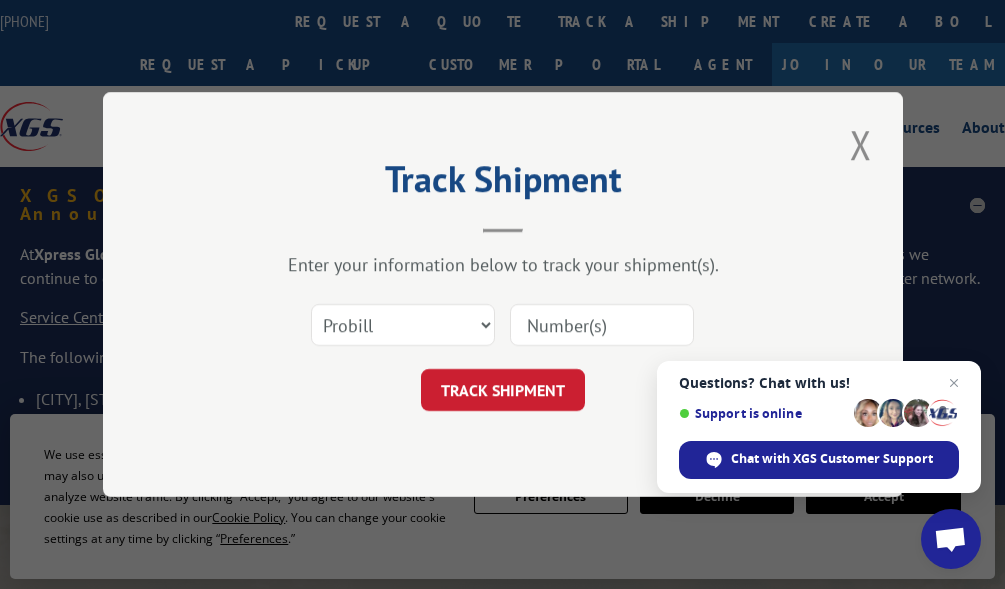click at bounding box center (602, 325) 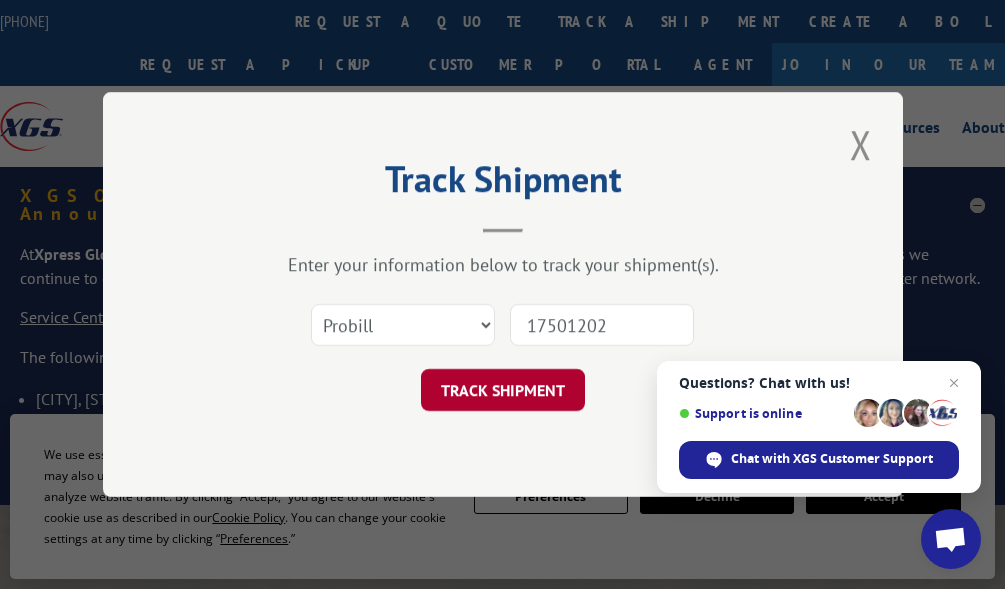 type on "17501202" 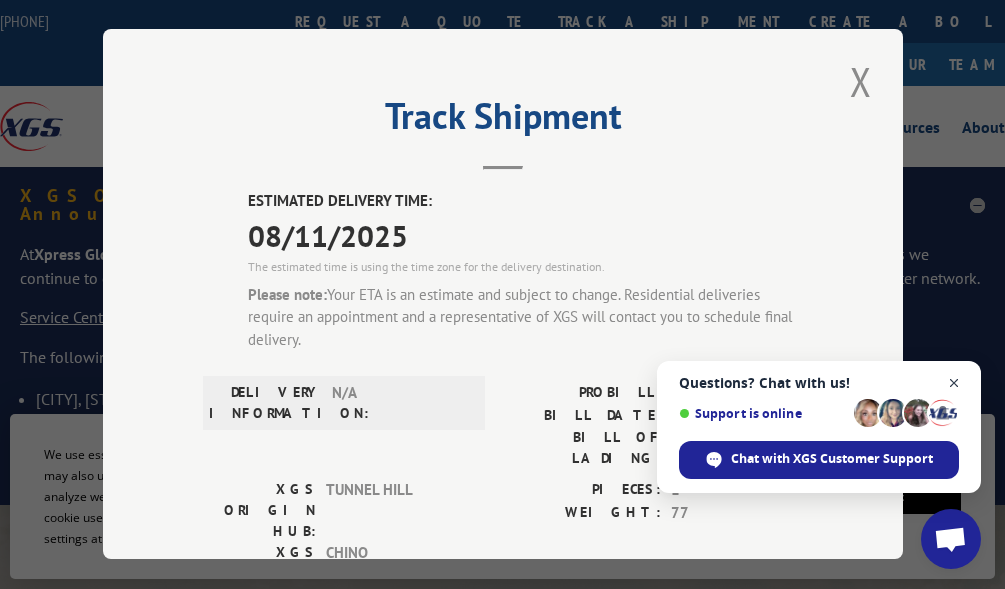 click at bounding box center (954, 383) 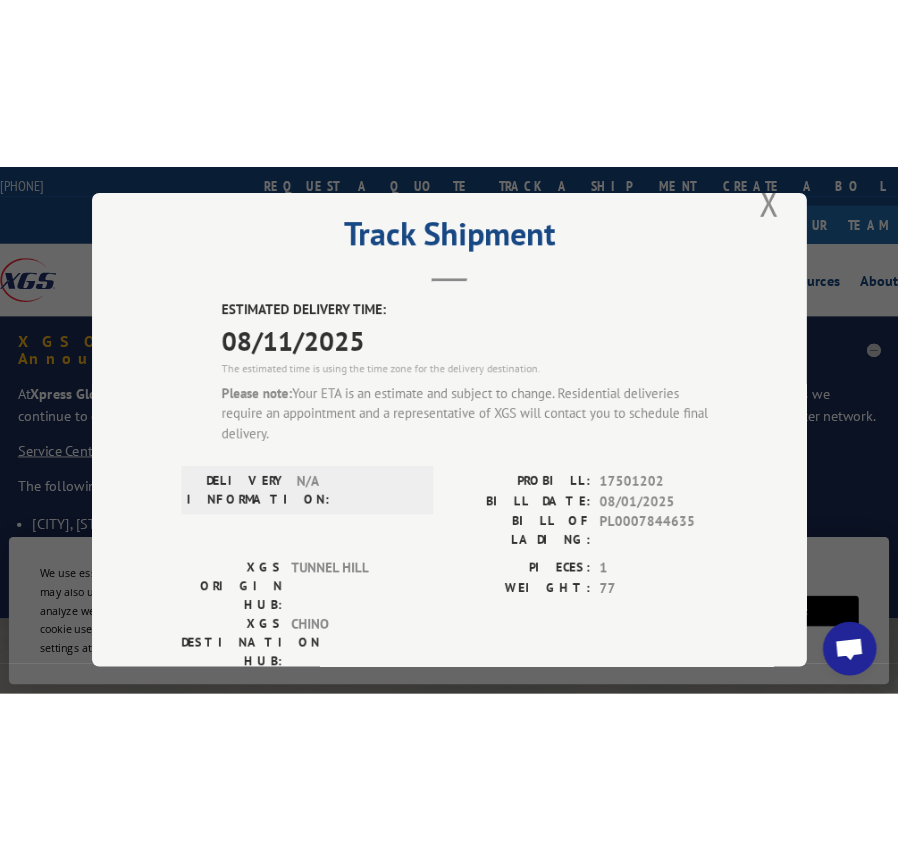 scroll, scrollTop: 0, scrollLeft: 0, axis: both 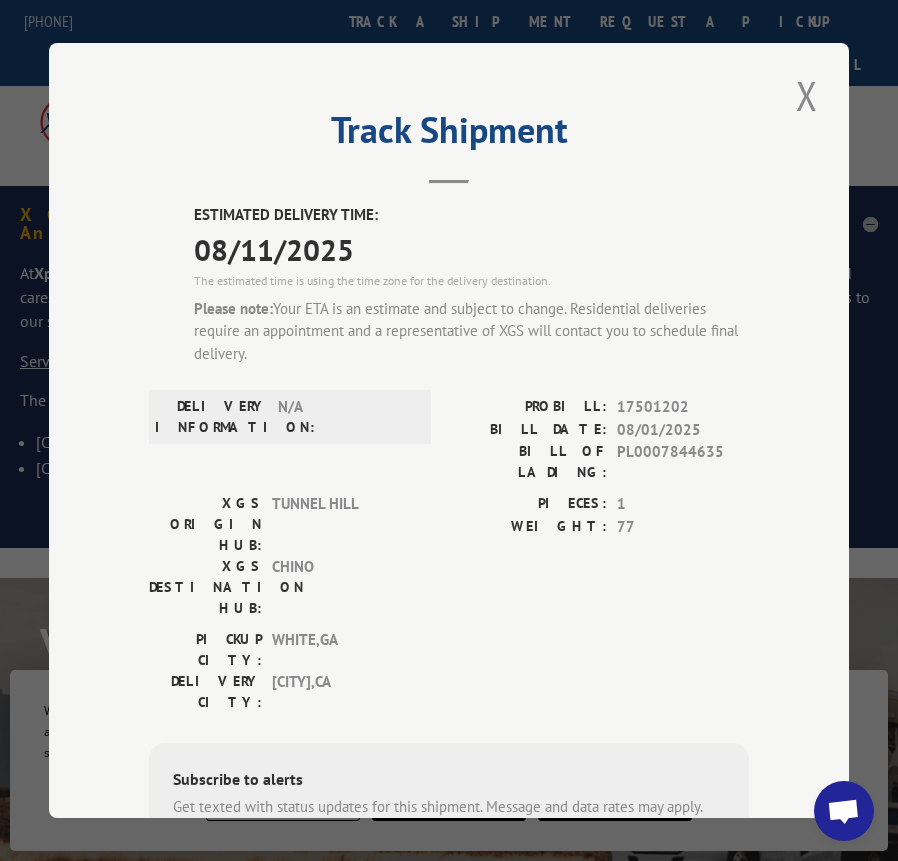 drag, startPoint x: 646, startPoint y: 290, endPoint x: 636, endPoint y: 364, distance: 74.672615 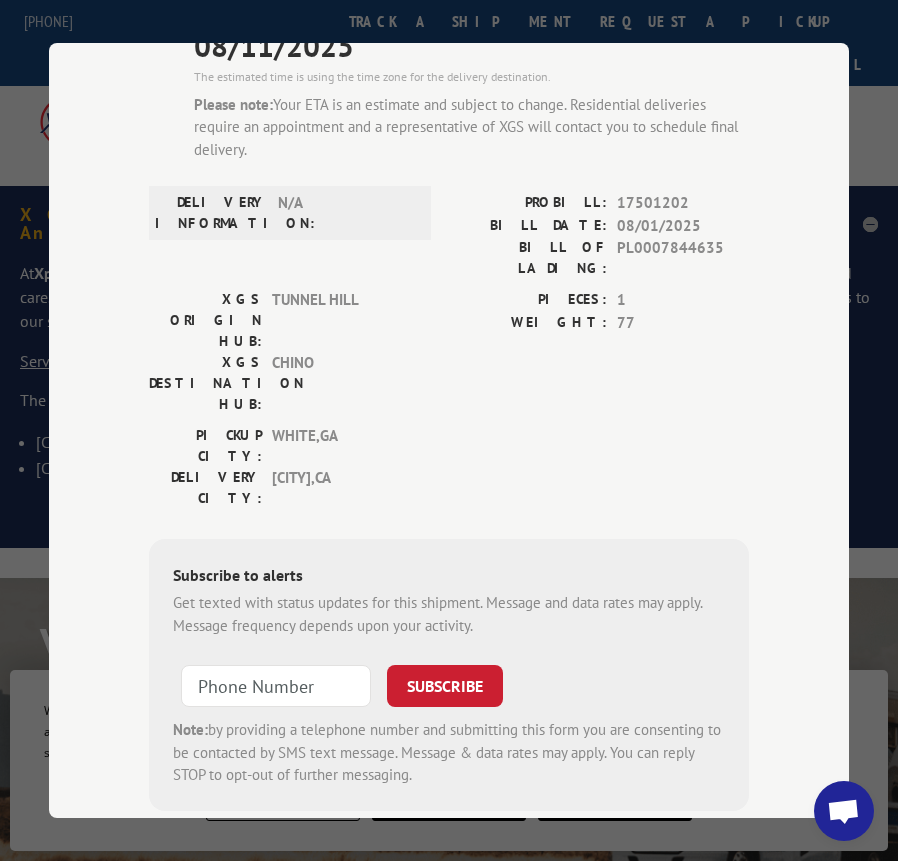 scroll, scrollTop: 0, scrollLeft: 0, axis: both 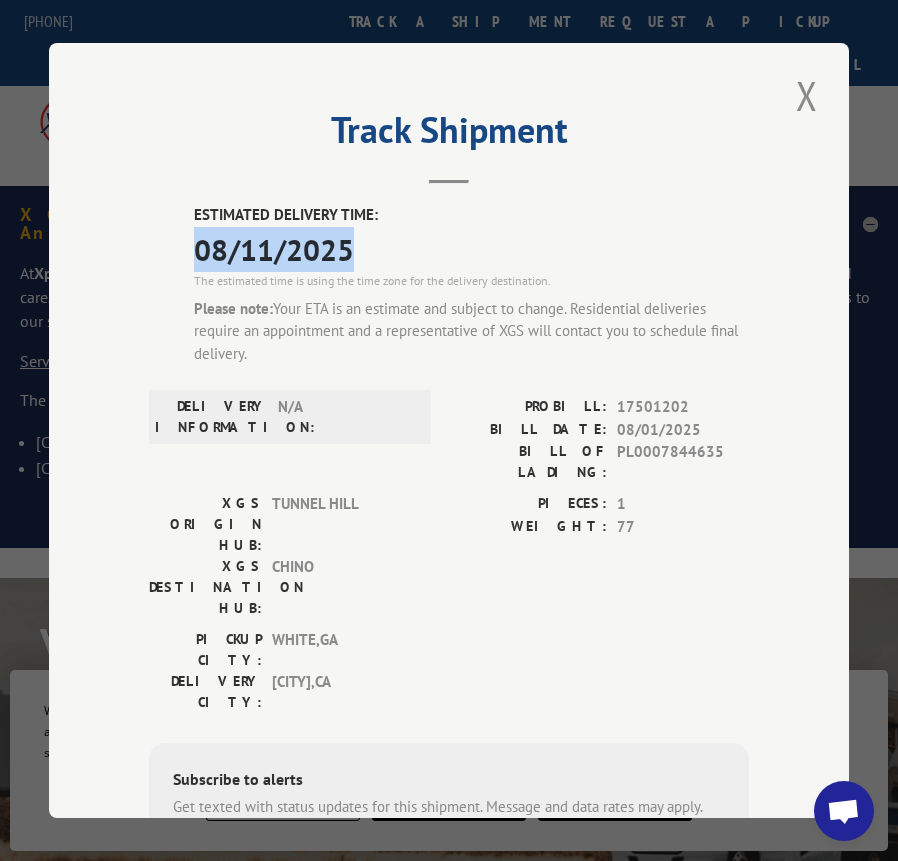 drag, startPoint x: 366, startPoint y: 233, endPoint x: 193, endPoint y: 247, distance: 173.56555 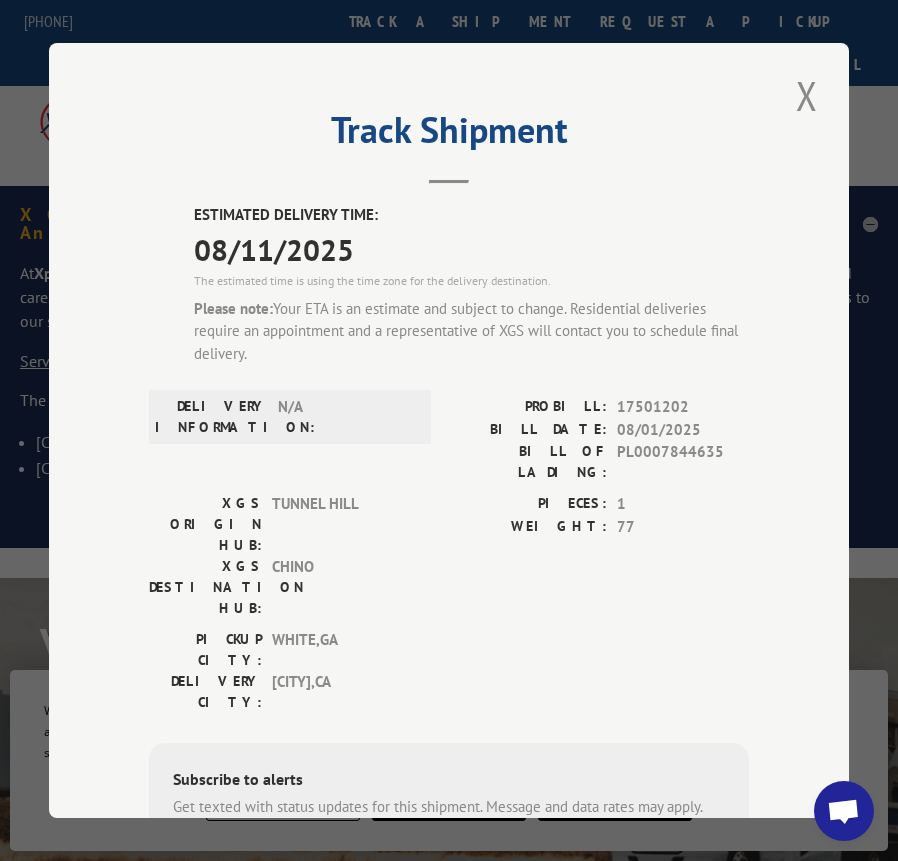 click on "PICKUP CITY: WHITE ,  GA DELIVERY CITY: BAKERSFIELD ,  CA" at bounding box center (449, 676) 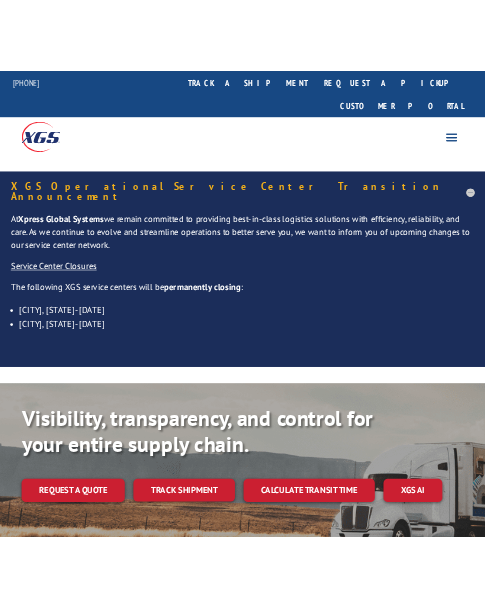 scroll, scrollTop: 0, scrollLeft: 0, axis: both 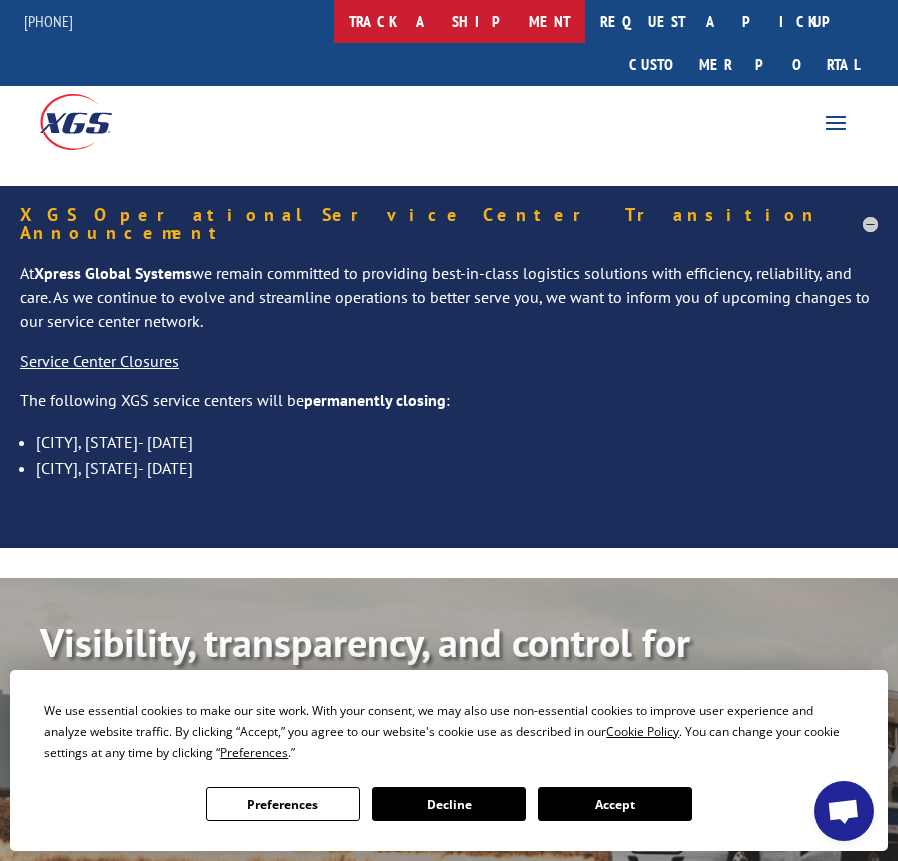 click on "track a shipment" at bounding box center (459, 21) 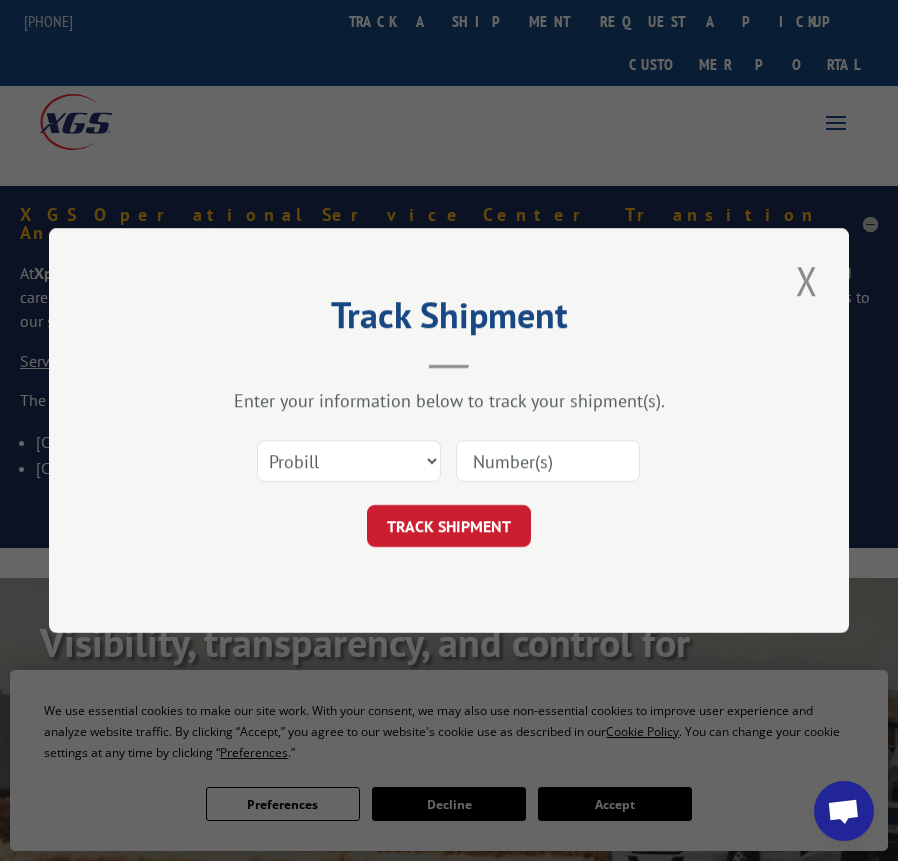 click at bounding box center [548, 461] 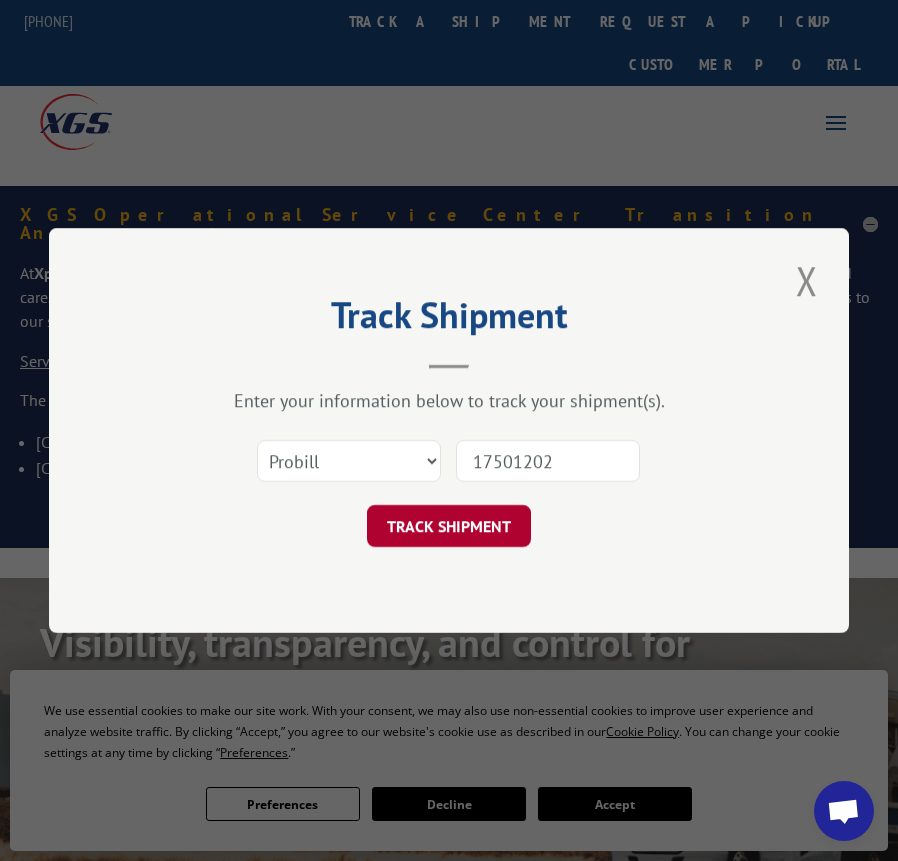 click on "TRACK SHIPMENT" at bounding box center [449, 526] 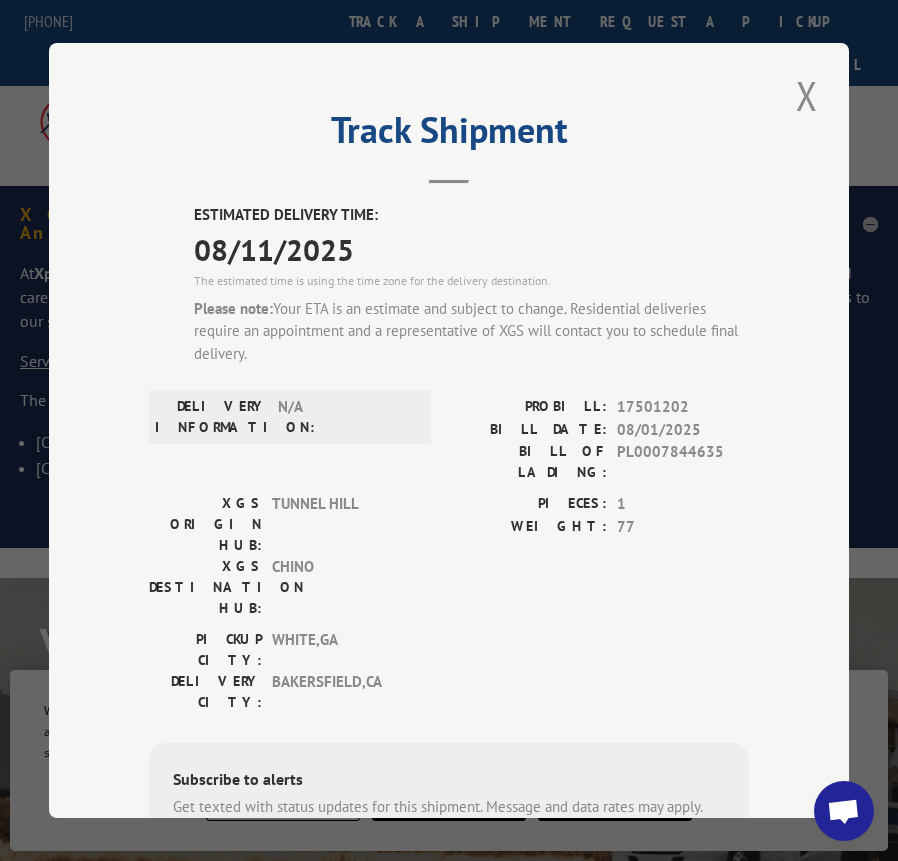 click on "BILL DATE:" at bounding box center (528, 430) 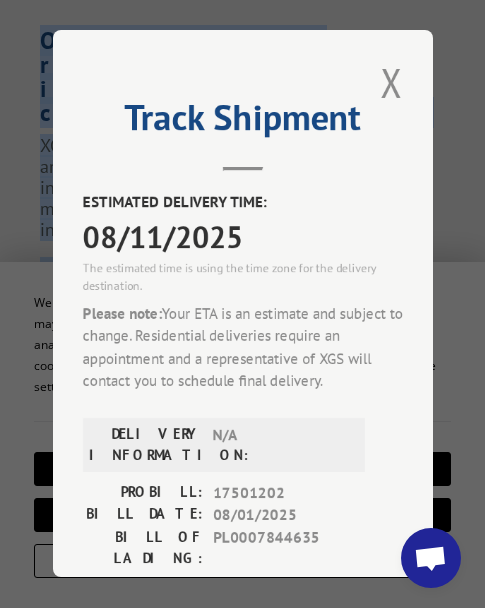 drag, startPoint x: 493, startPoint y: 618, endPoint x: 529, endPoint y: 654, distance: 50.91169 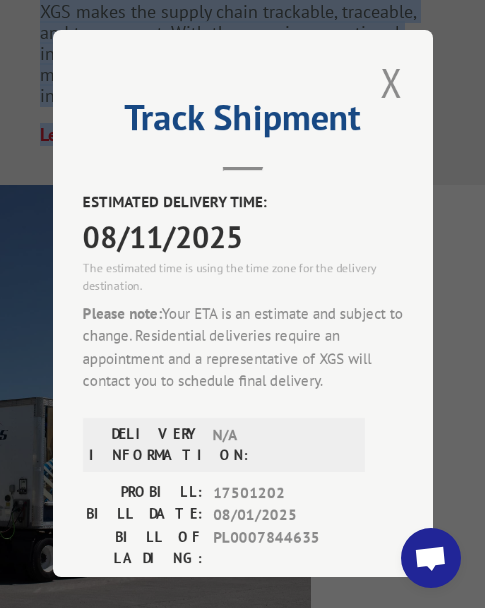 scroll, scrollTop: 3110, scrollLeft: 174, axis: both 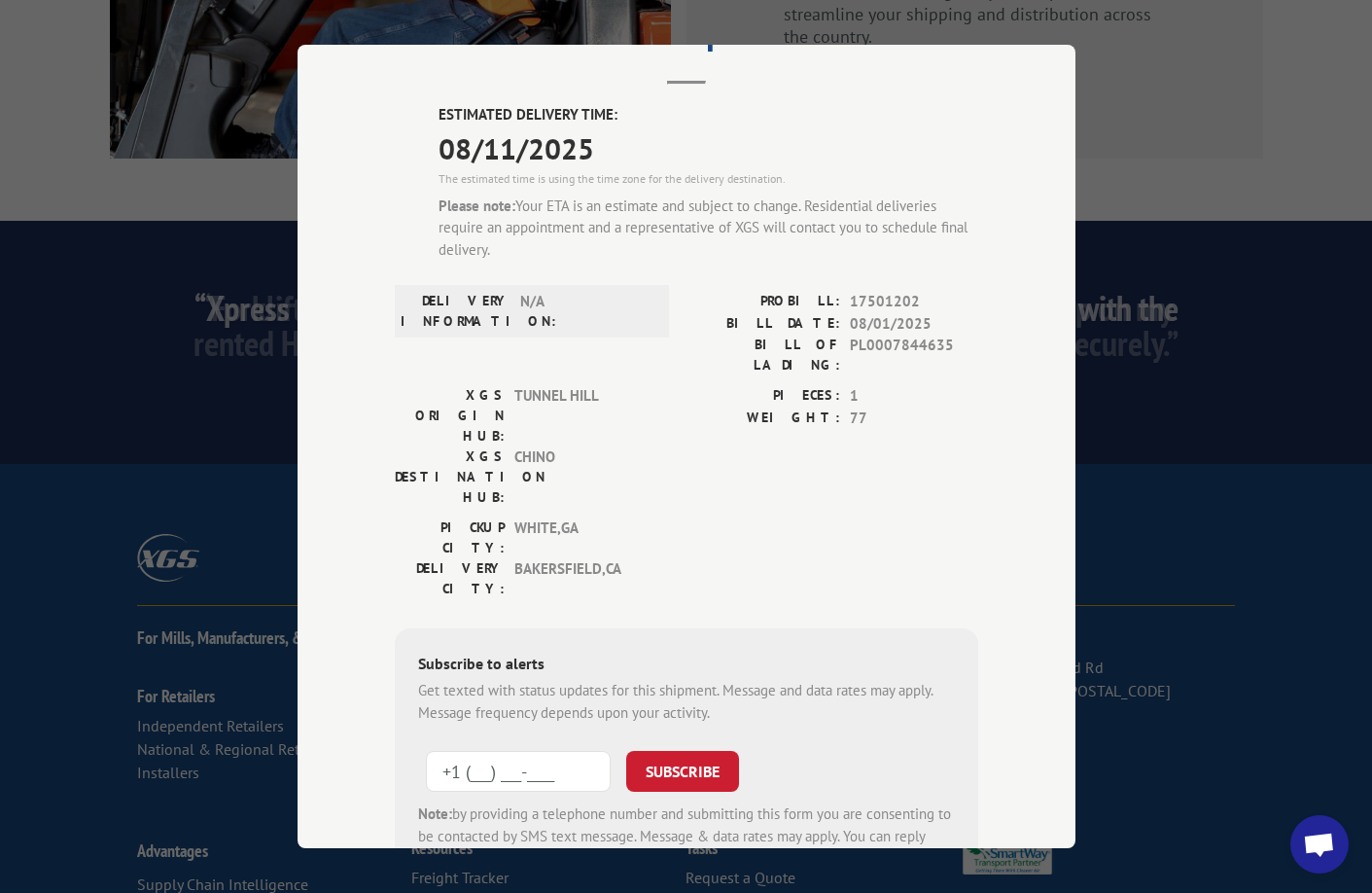 click on "+1 (___) ___-____" at bounding box center (518, 771) 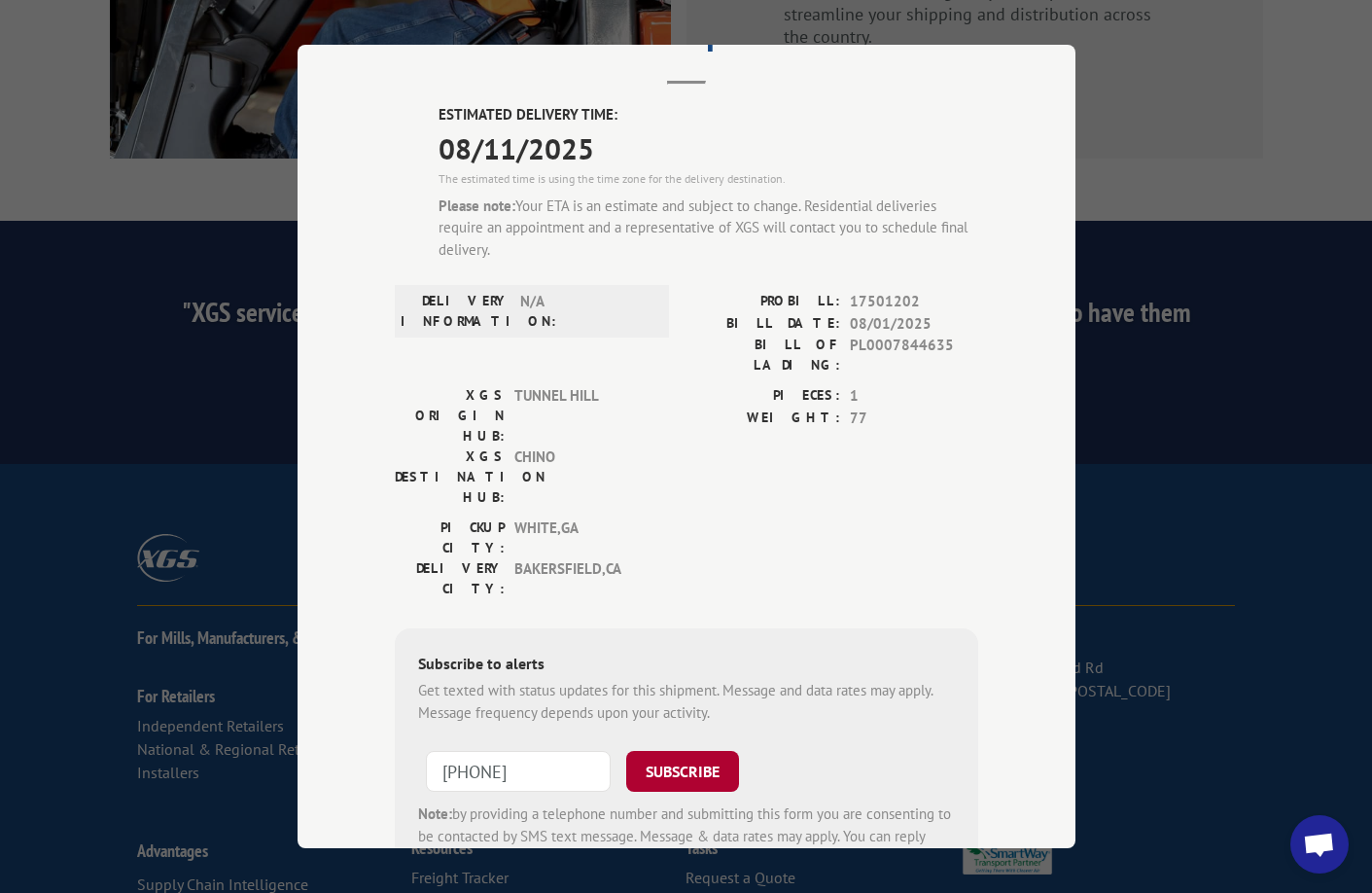 type on "[PHONE]" 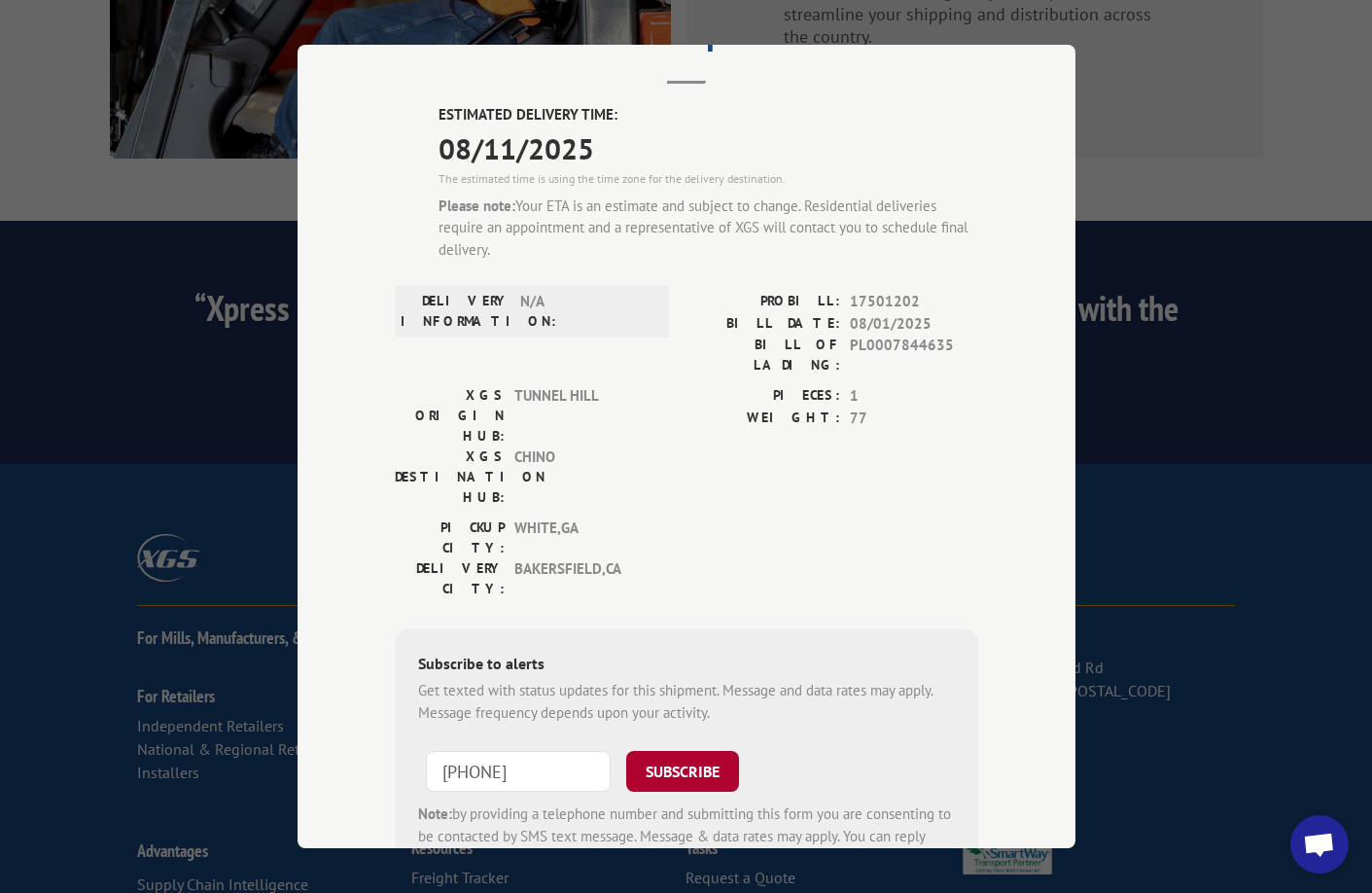 click on "SUBSCRIBE" at bounding box center [683, 771] 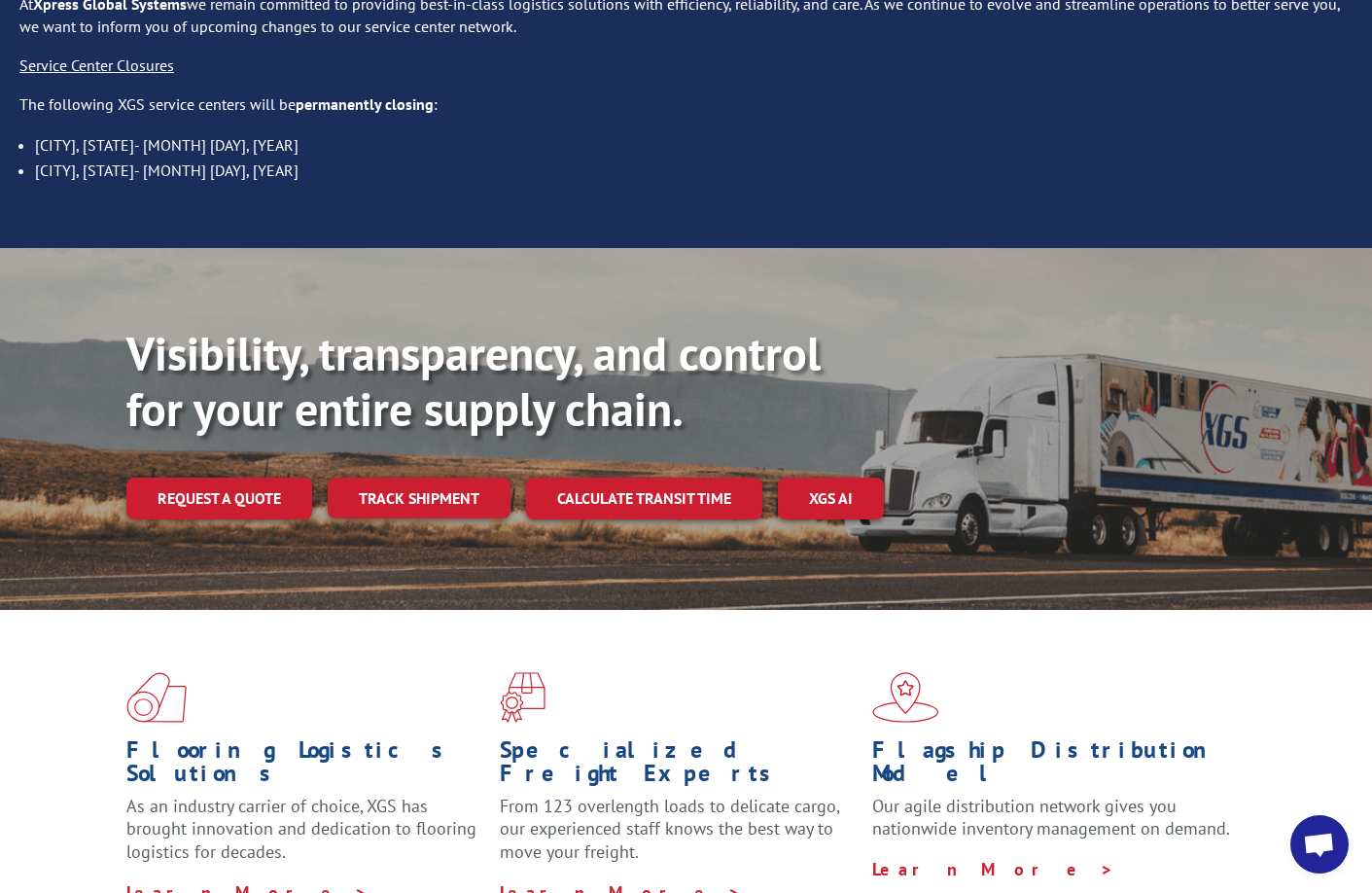 scroll, scrollTop: 0, scrollLeft: 0, axis: both 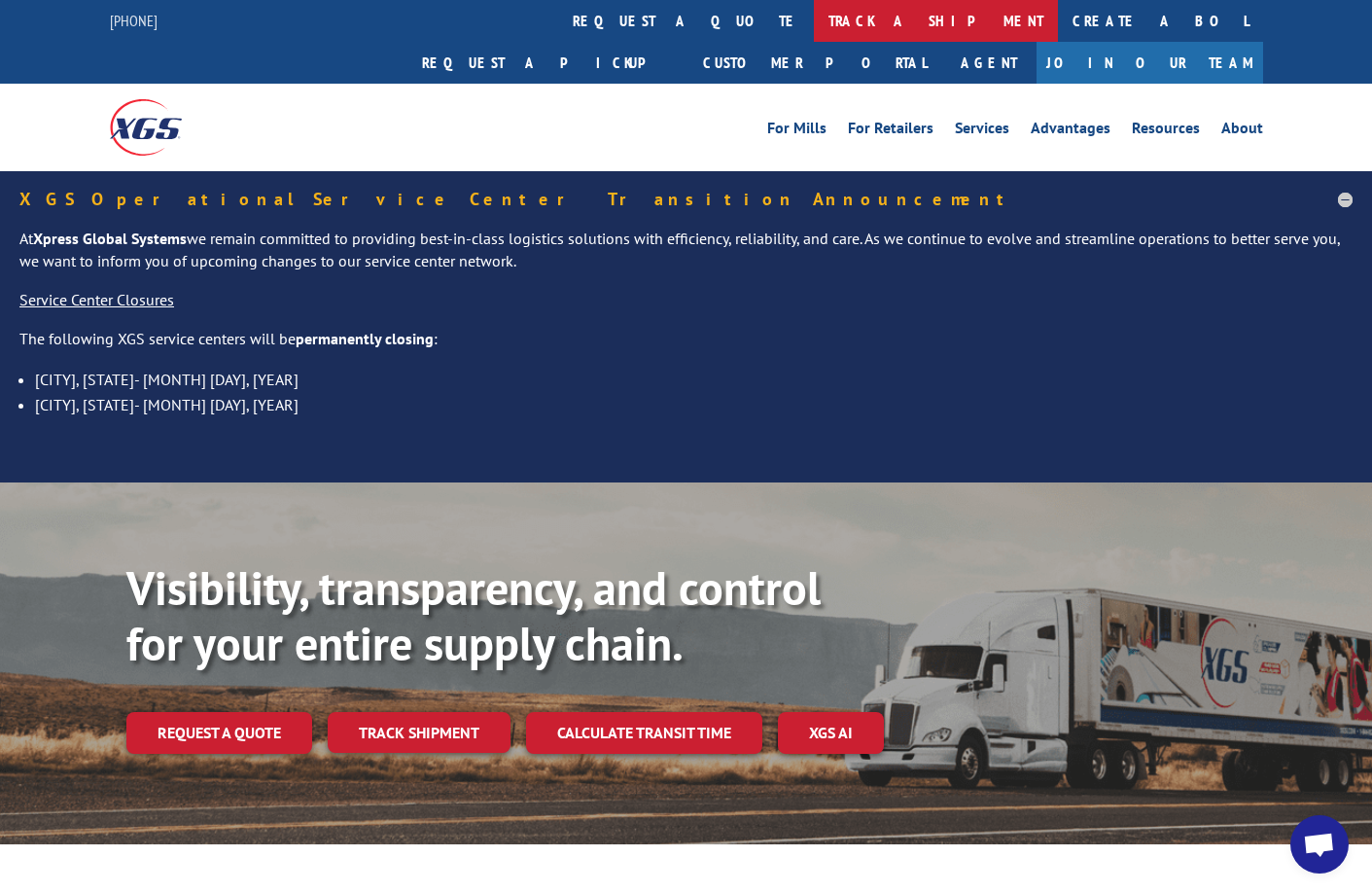 click on "track a shipment" at bounding box center (935, 20) 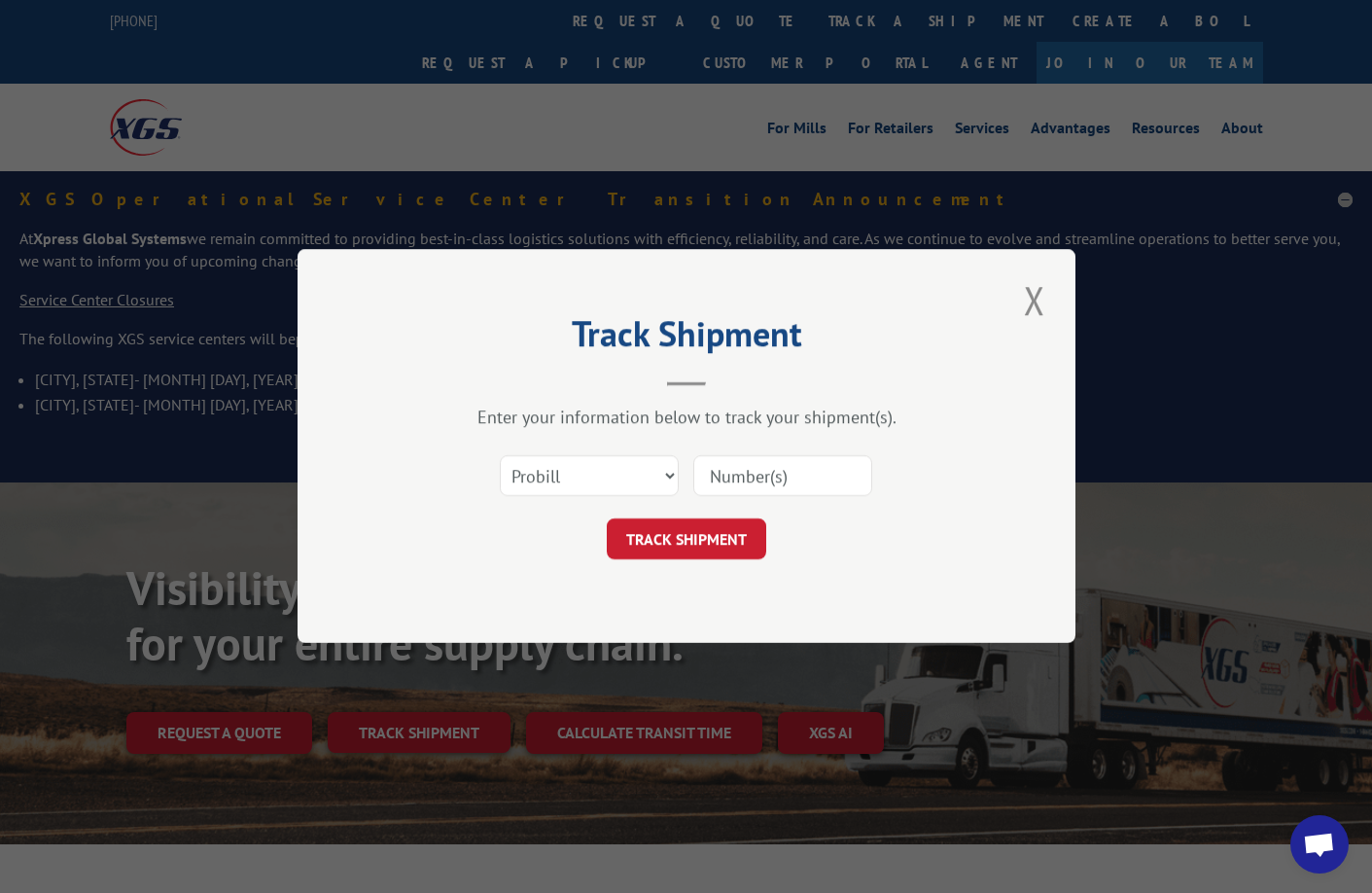 paste on "17501202" 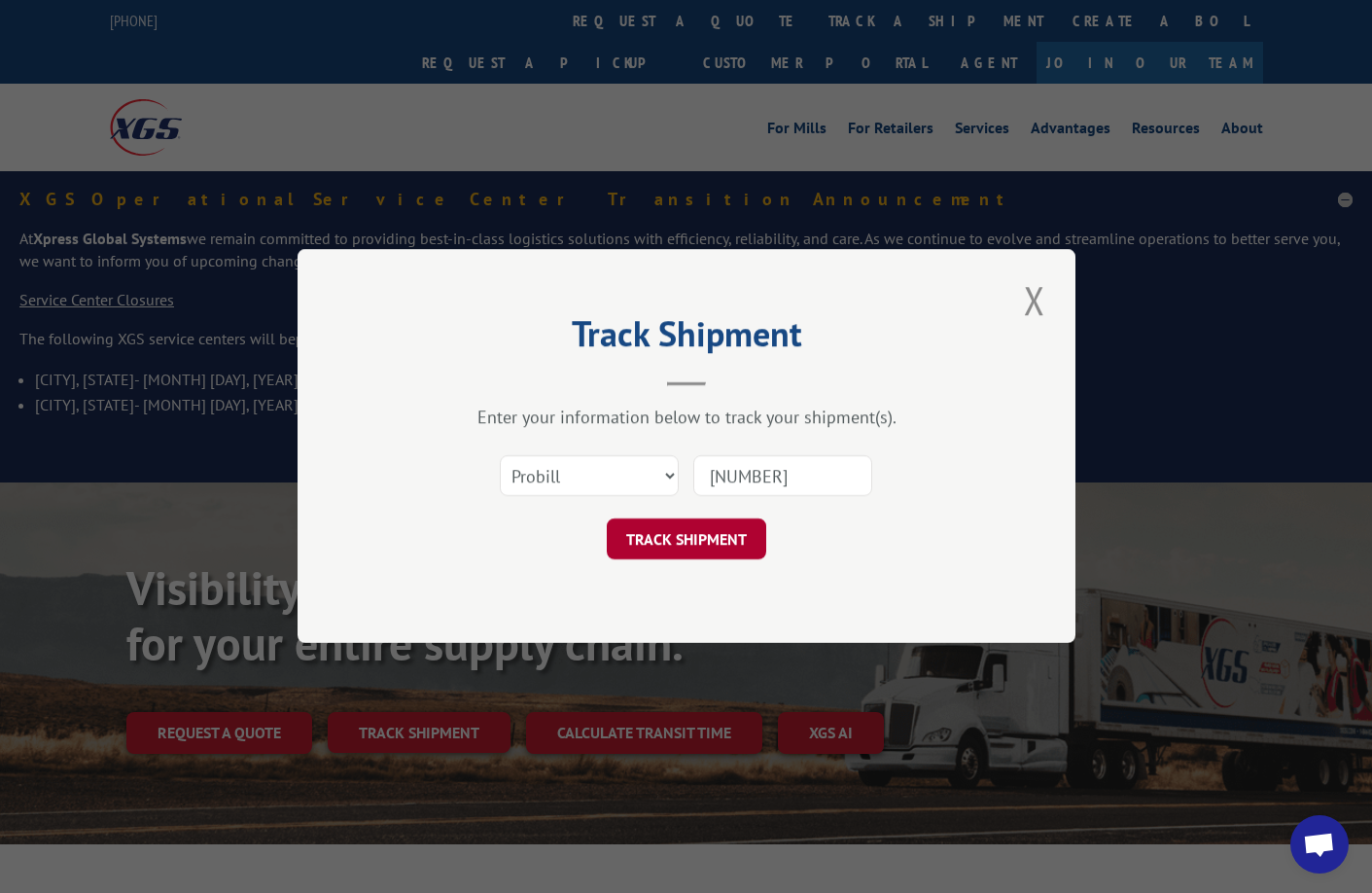 type on "17501202" 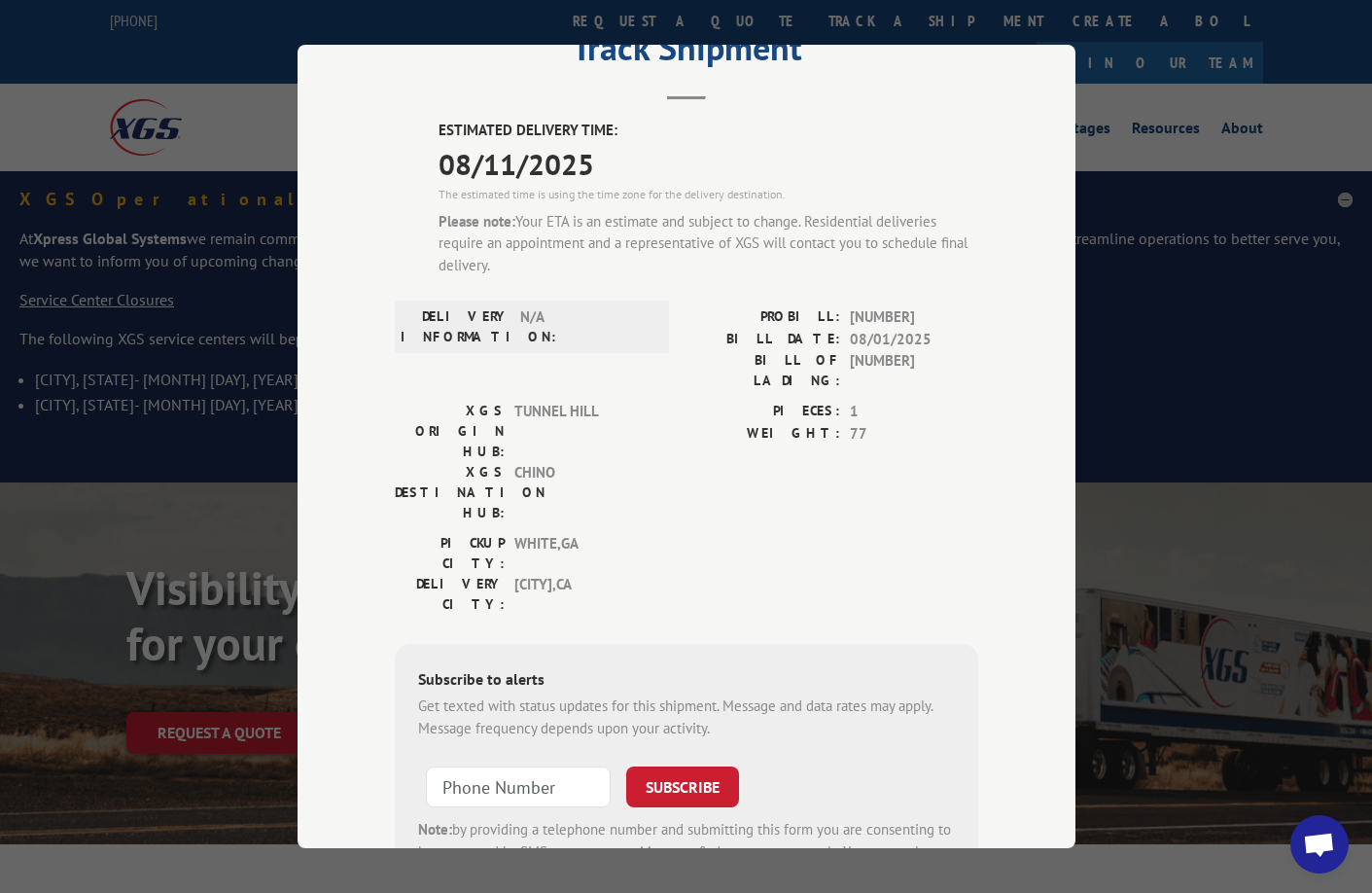 scroll, scrollTop: 161, scrollLeft: 0, axis: vertical 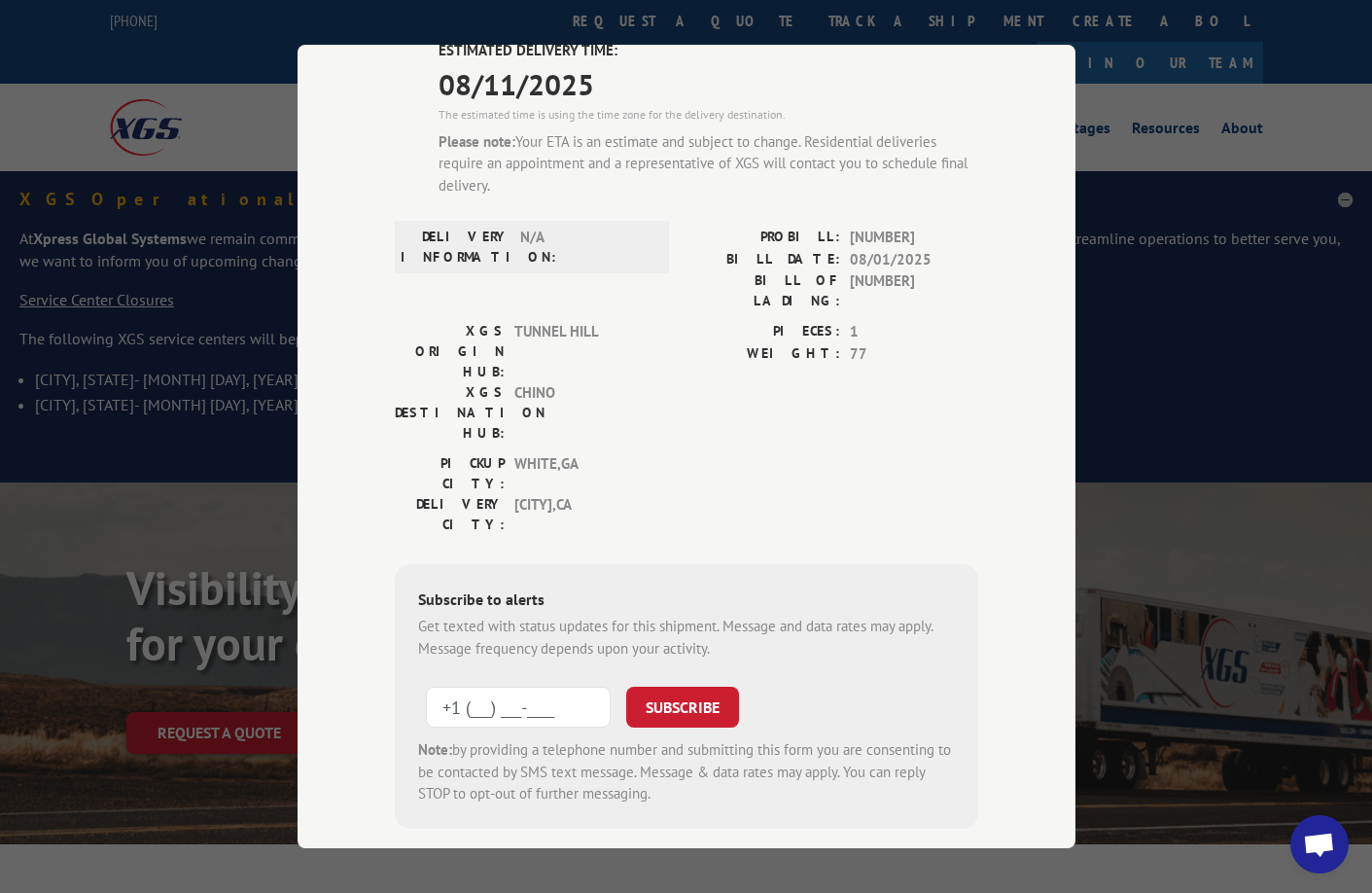click on "+1 (___) ___-____" at bounding box center [518, 707] 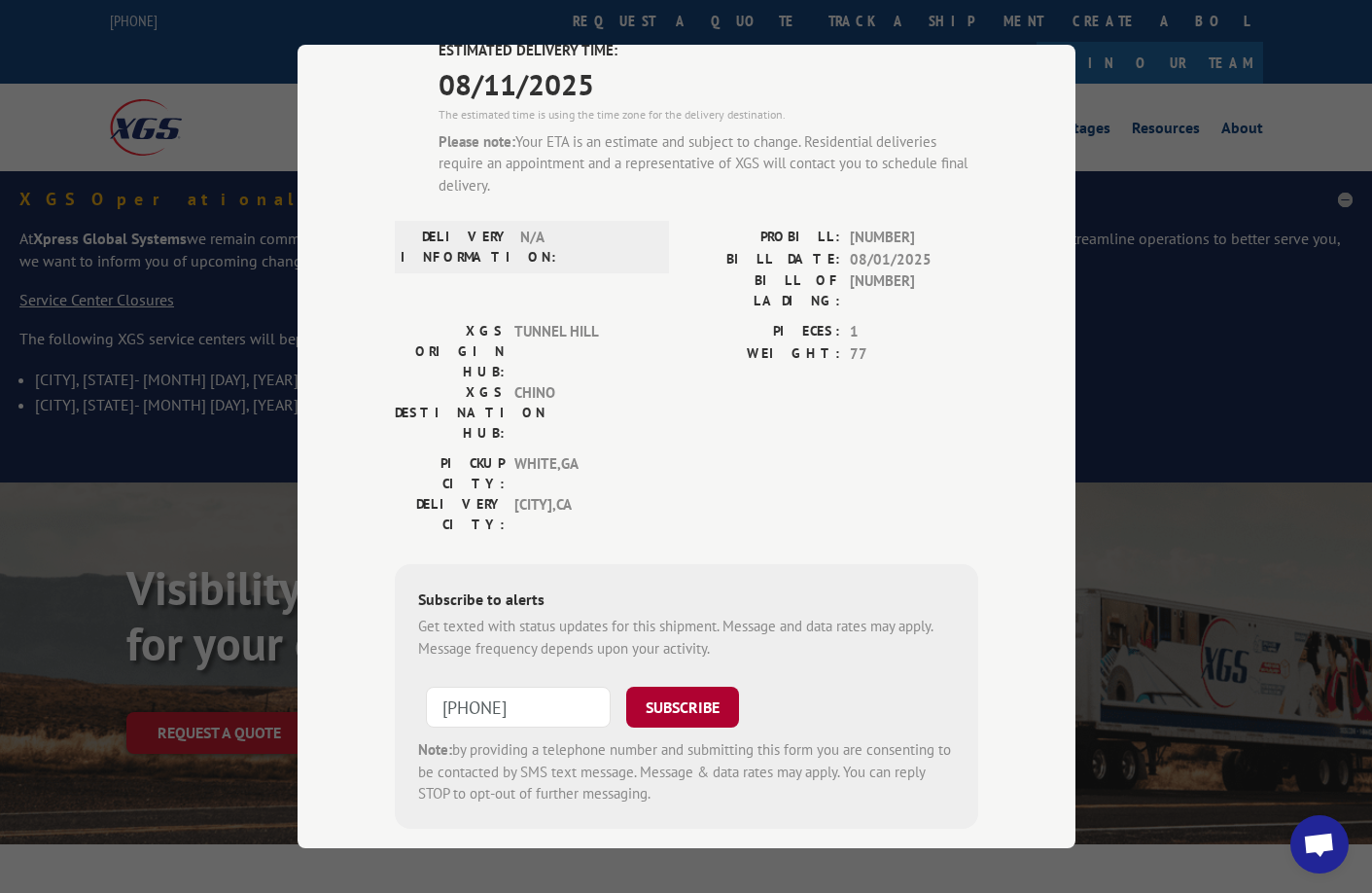 click on "SUBSCRIBE" at bounding box center (683, 707) 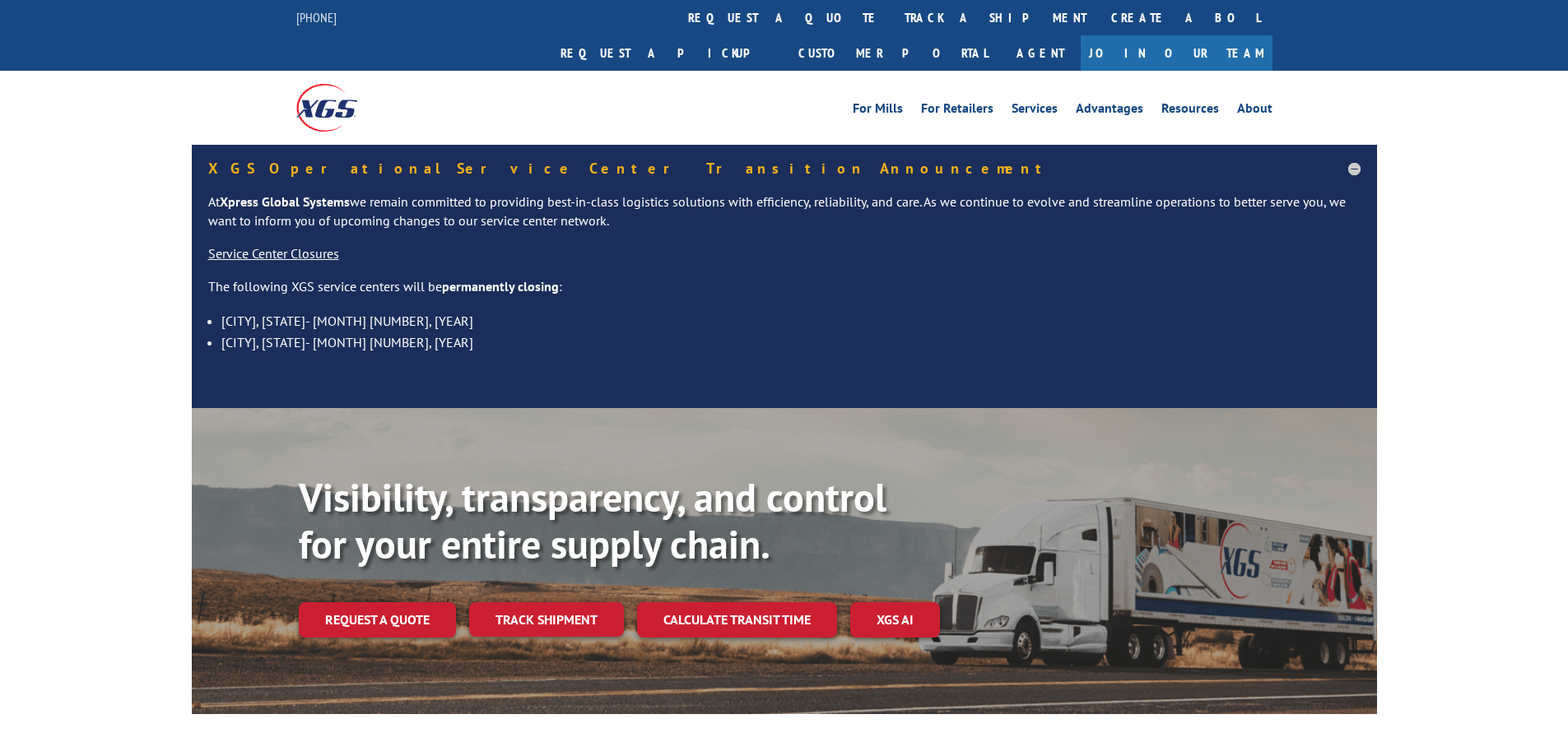 scroll, scrollTop: 0, scrollLeft: 0, axis: both 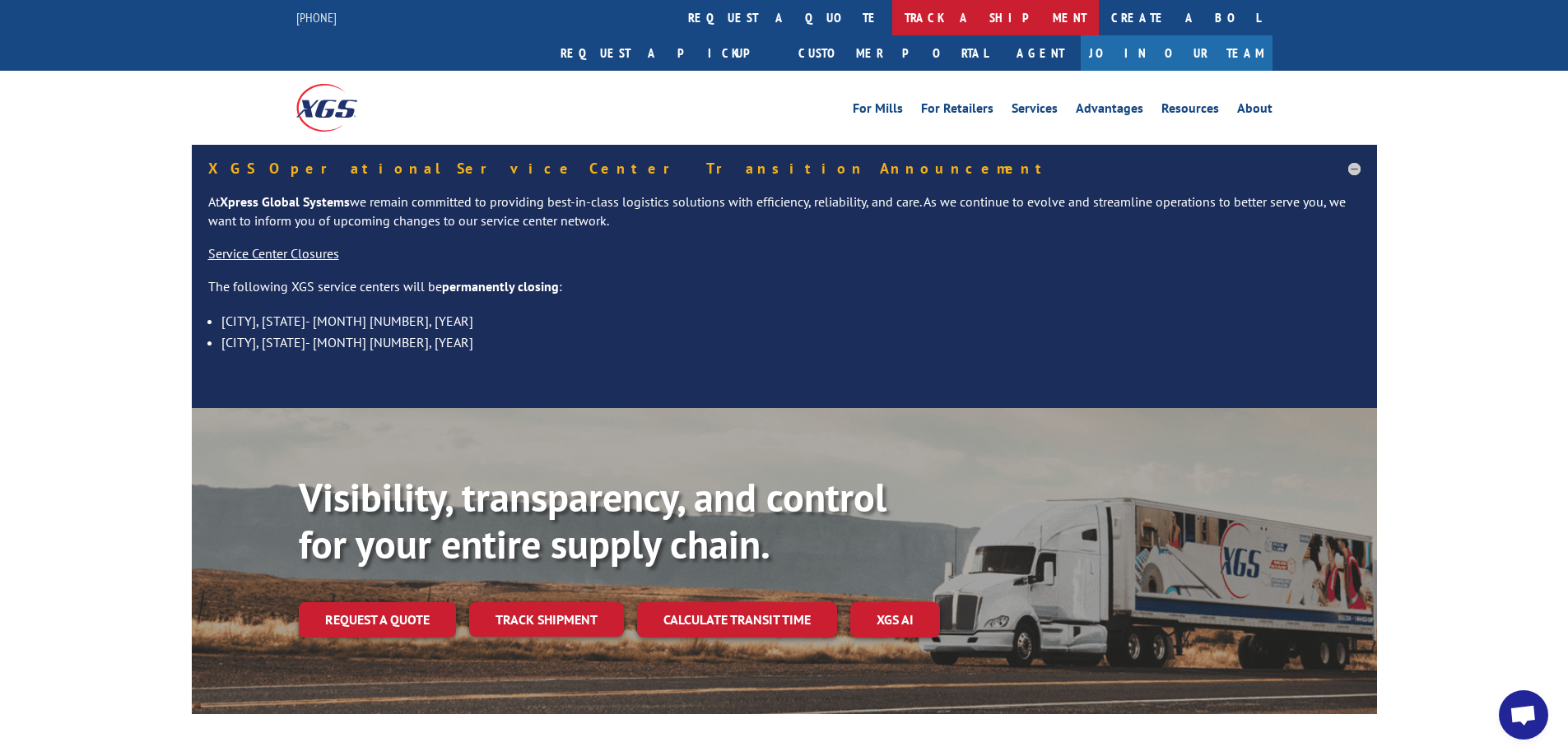 click on "track a shipment" at bounding box center (995, 17) 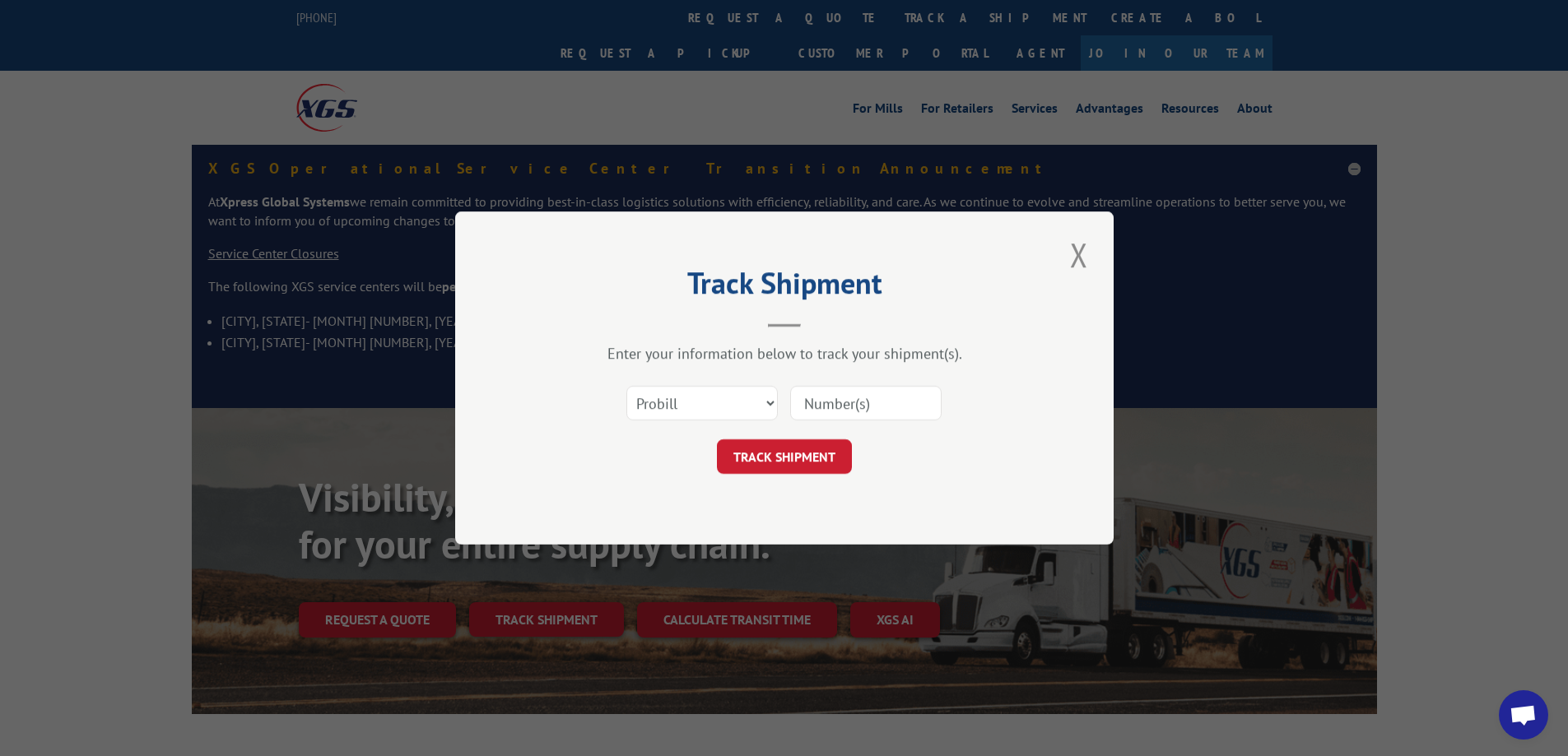 click at bounding box center (866, 403) 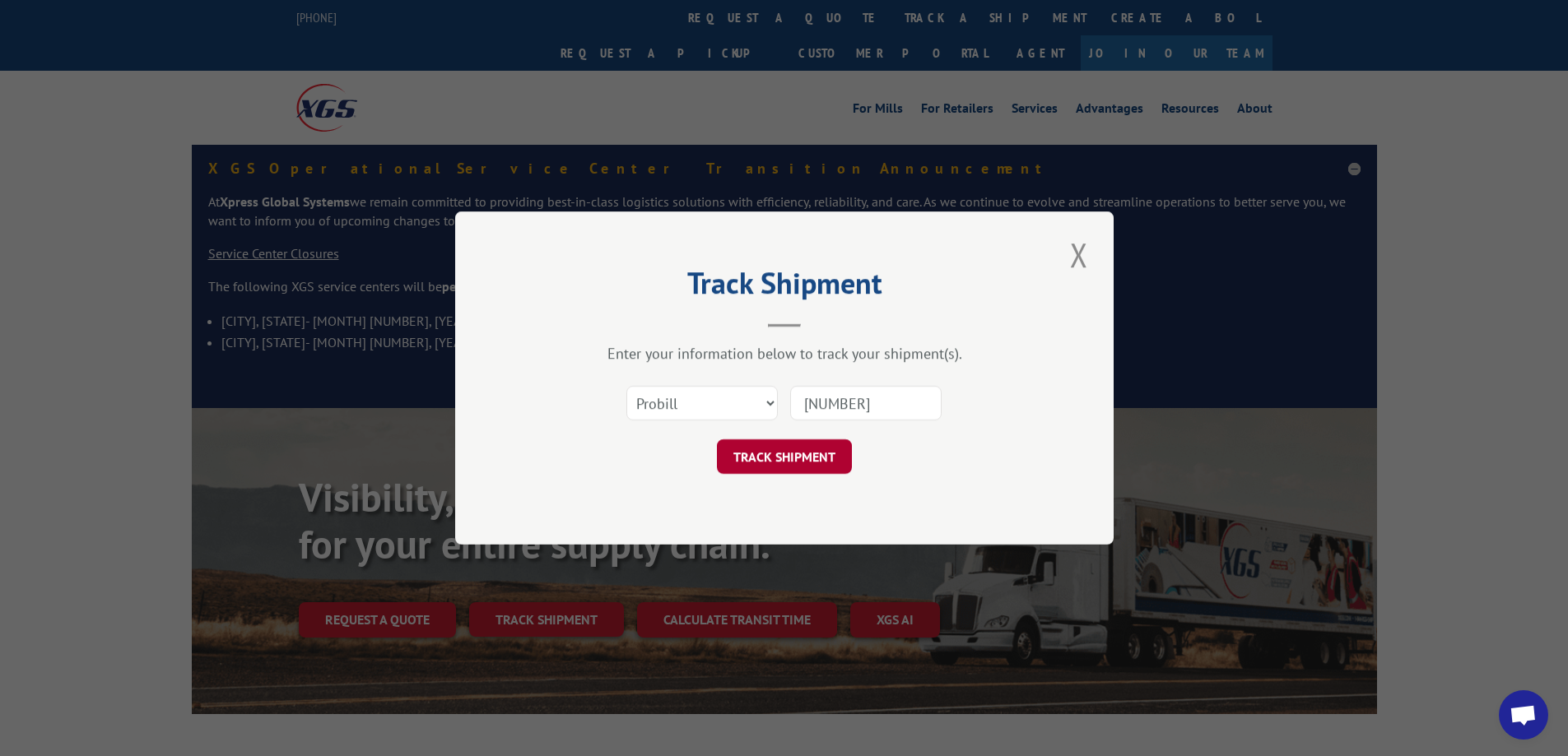 click on "TRACK SHIPMENT" at bounding box center [784, 457] 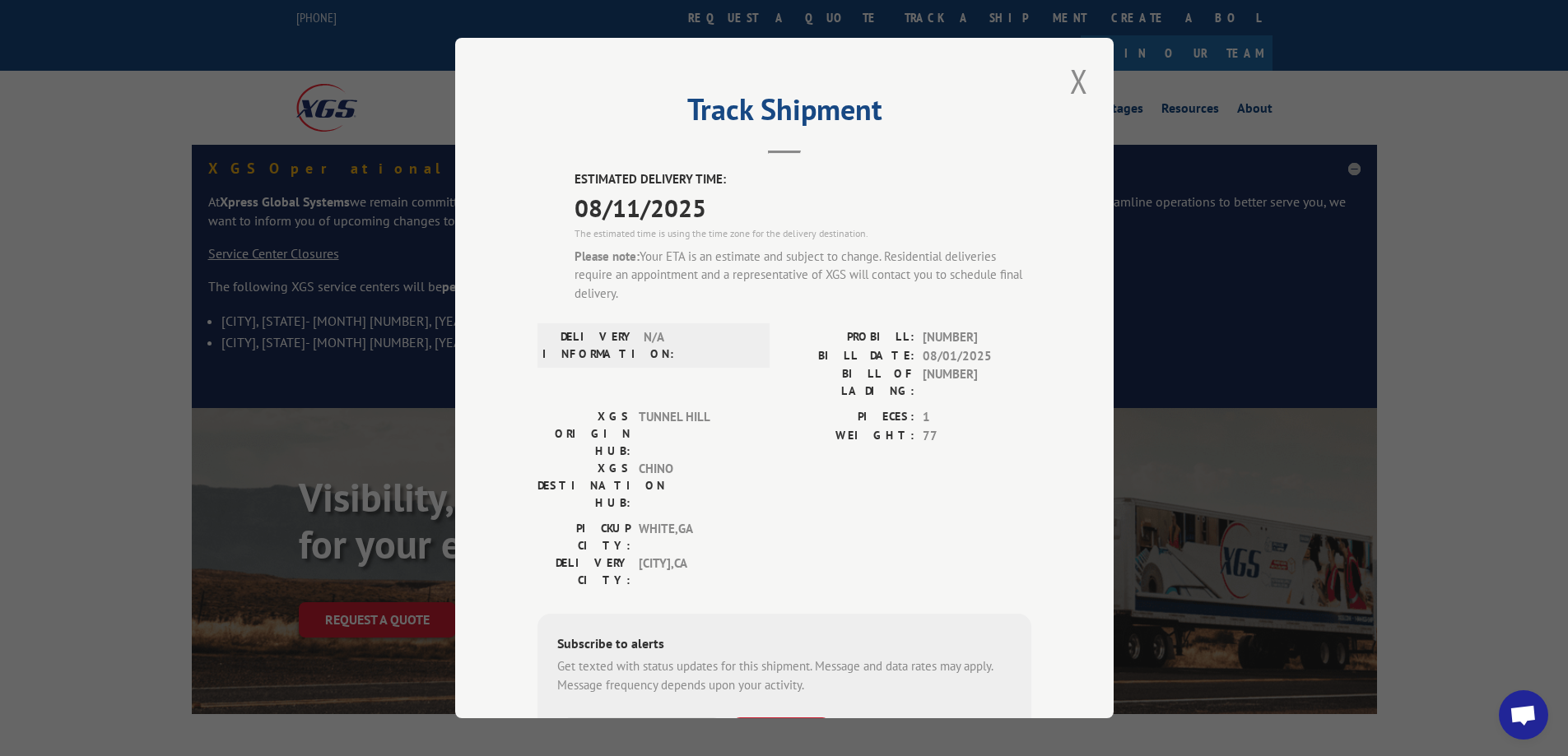 click on "+1 (___) ___-____" at bounding box center (642, 735) 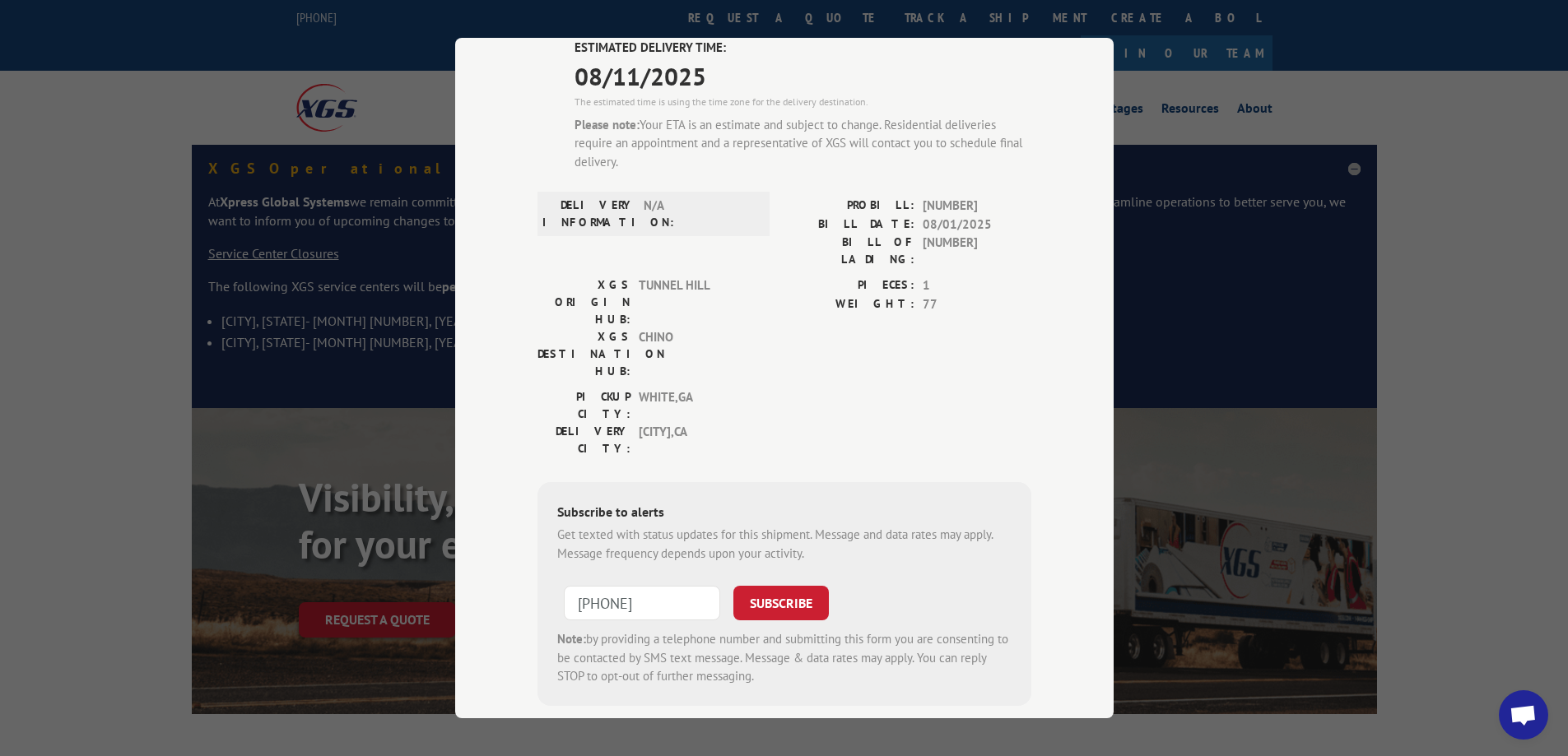 scroll, scrollTop: 136, scrollLeft: 0, axis: vertical 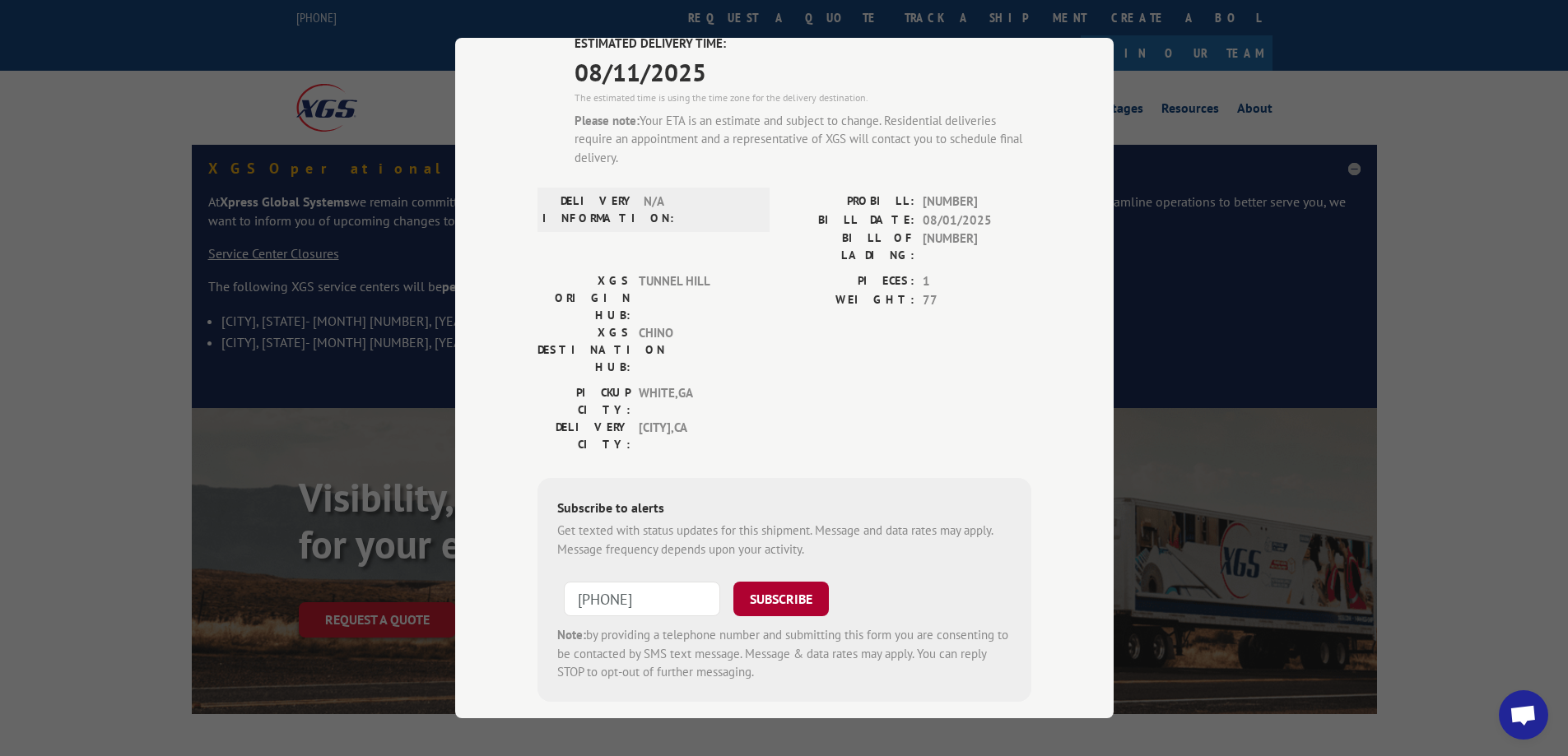 click on "SUBSCRIBE" at bounding box center [781, 599] 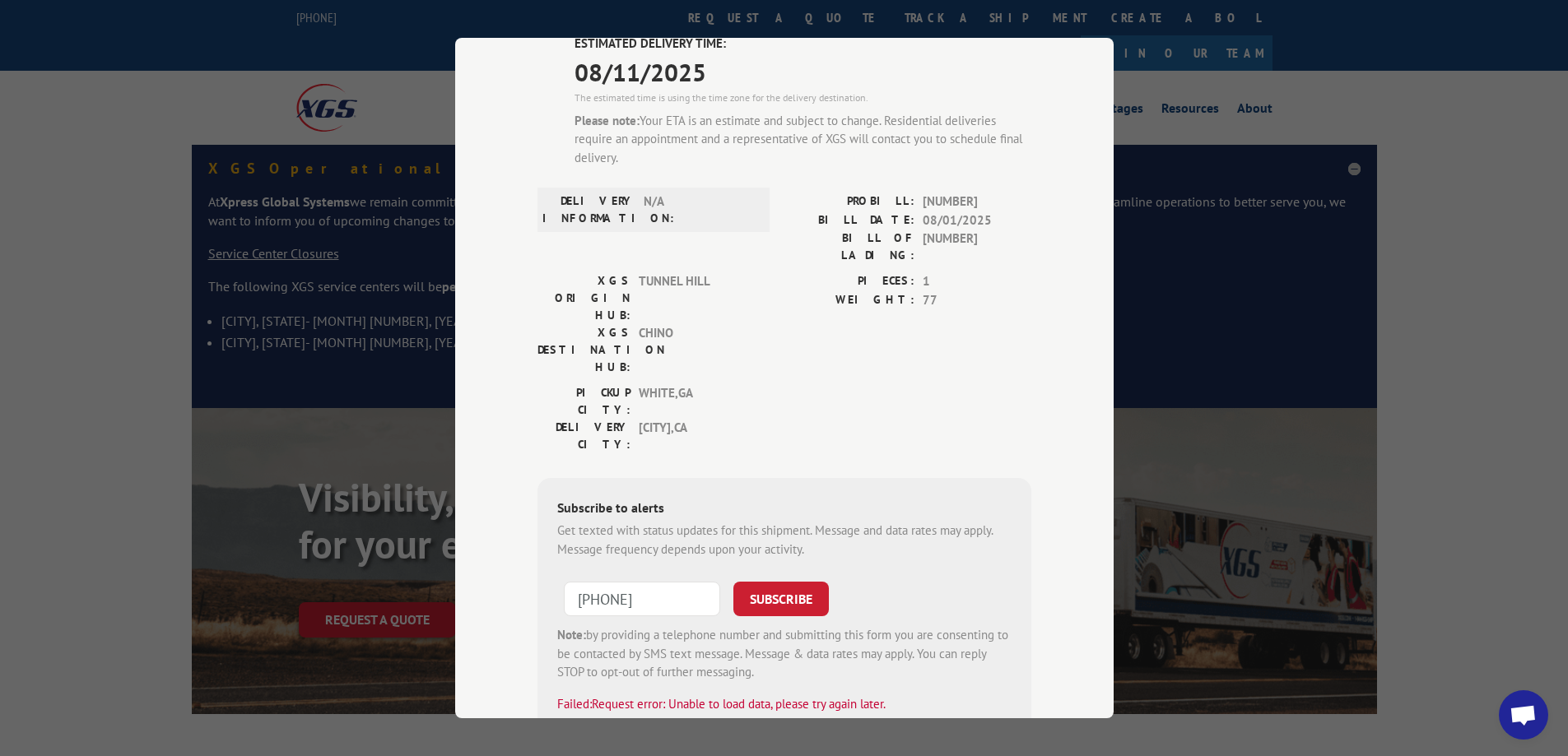 scroll, scrollTop: 0, scrollLeft: 0, axis: both 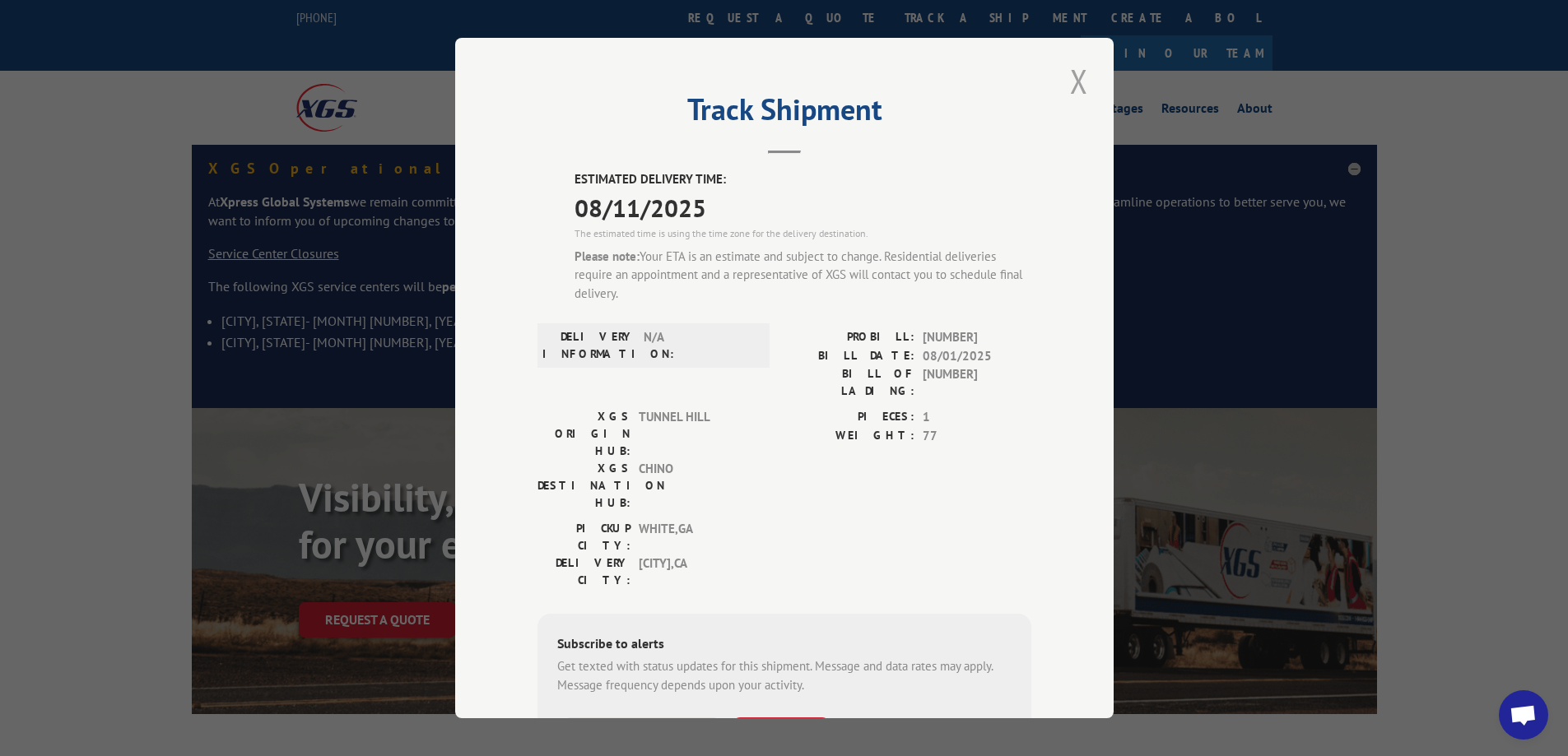 click at bounding box center [1079, 81] 